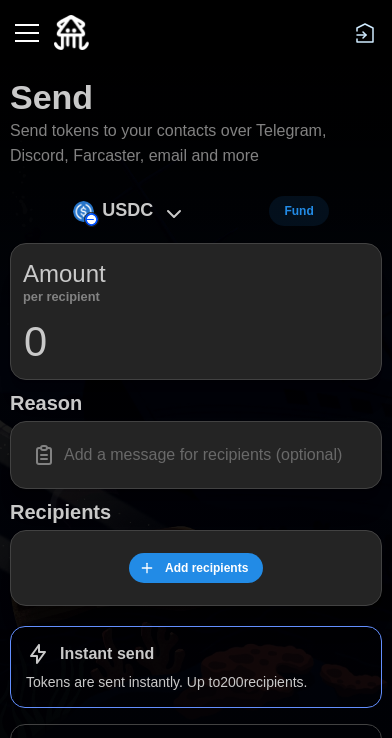 scroll, scrollTop: 0, scrollLeft: 0, axis: both 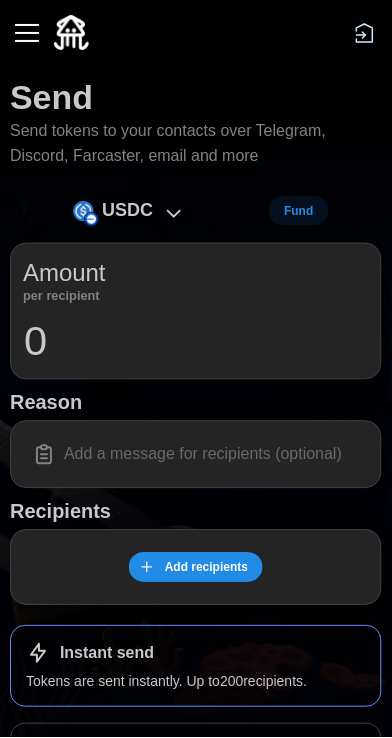 click at bounding box center [27, 33] 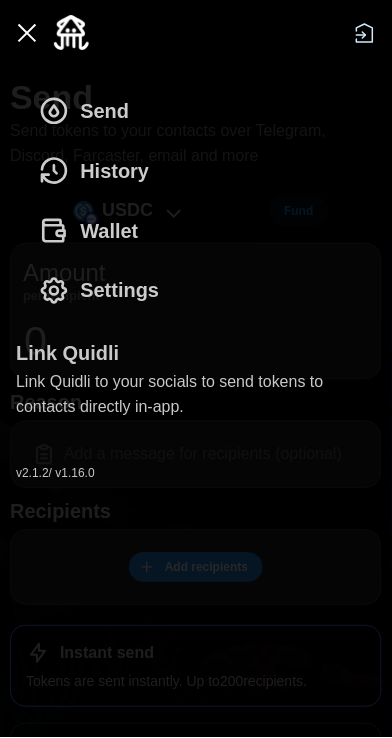 click on "Wallet" at bounding box center (109, 231) 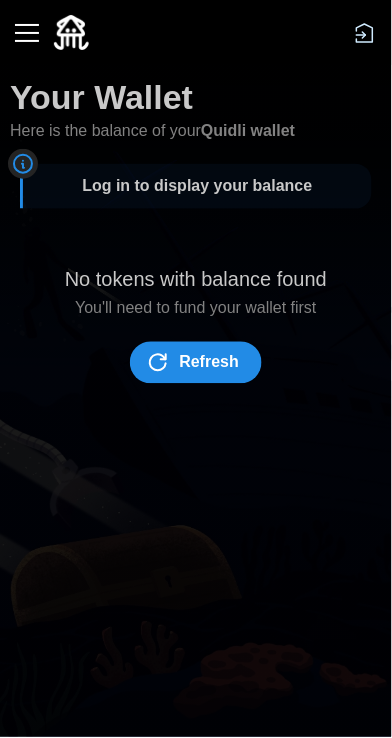 click on "Log in to display your balance" at bounding box center [197, 185] 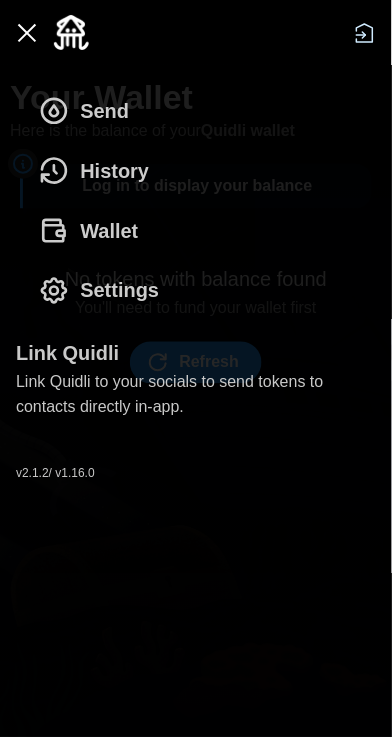 click on "Send" at bounding box center (104, 111) 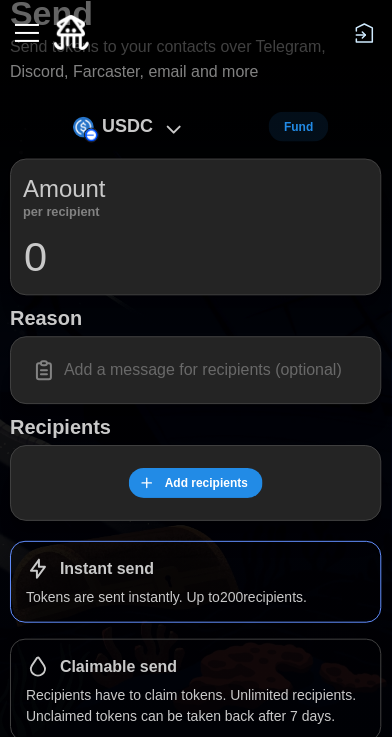 scroll, scrollTop: 0, scrollLeft: 0, axis: both 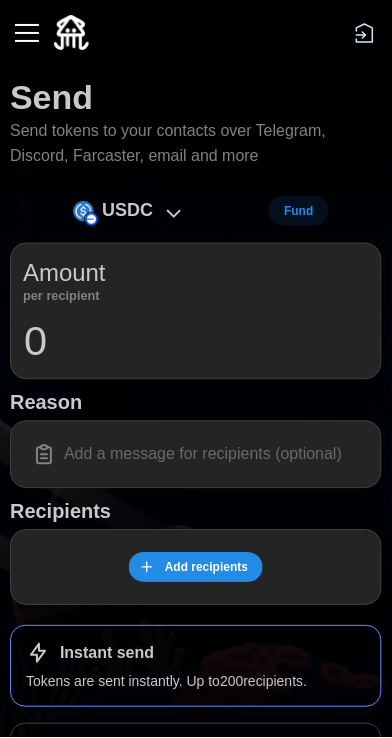 click at bounding box center [27, 33] 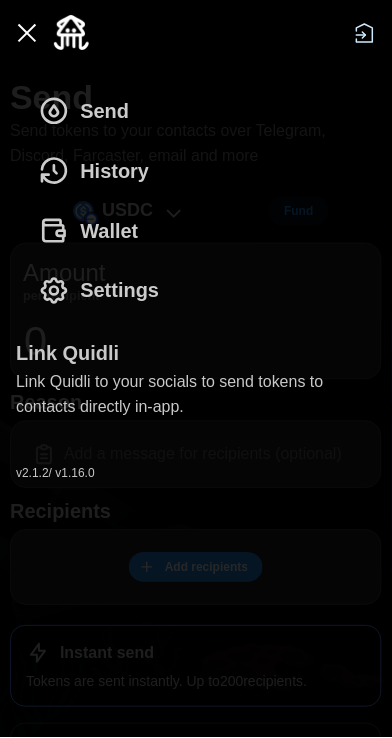 click on "Wallet" at bounding box center [109, 231] 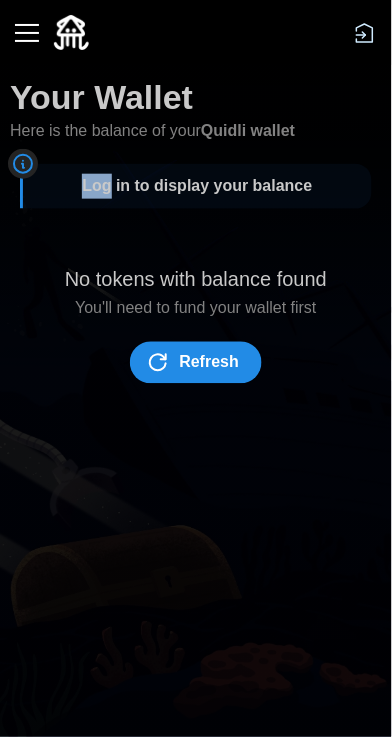 click on "Your Wallet Here is the balance of your  Quidli wallet Log in to display your balance No tokens with balance found You'll need to fund your wallet first Refresh" at bounding box center [196, 252] 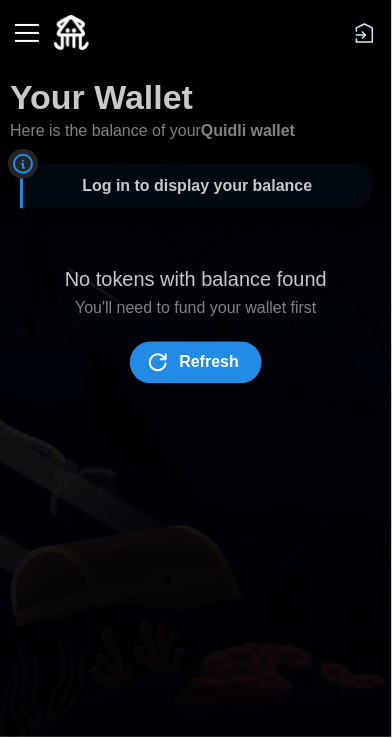 click 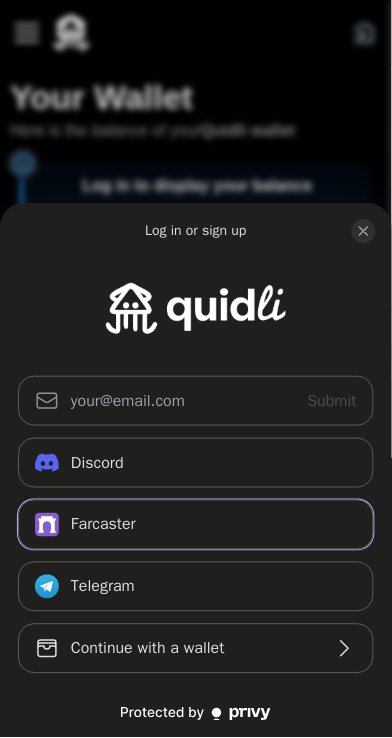 click on "Farcaster" at bounding box center (196, 525) 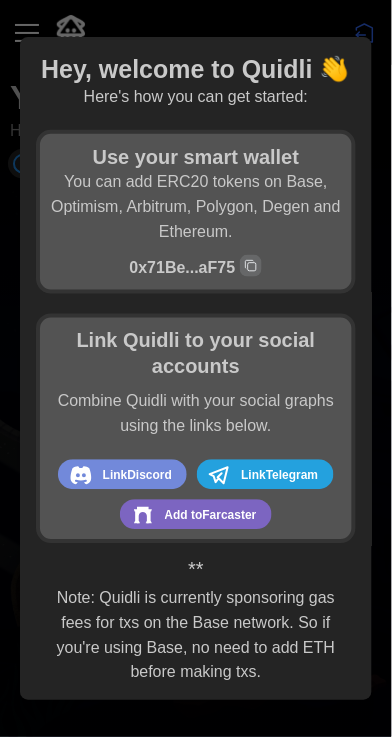 scroll, scrollTop: 9, scrollLeft: 0, axis: vertical 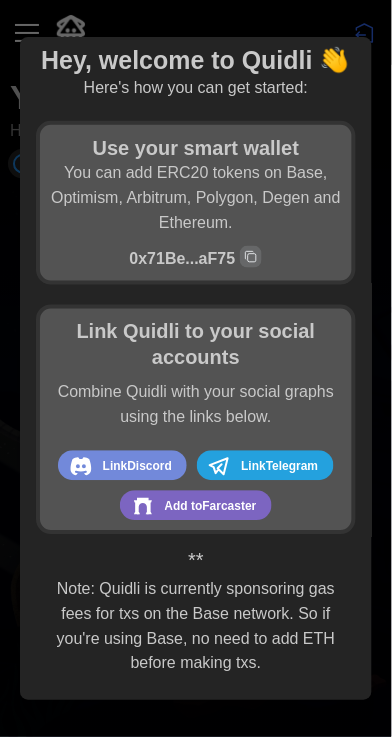 click at bounding box center (196, 369) 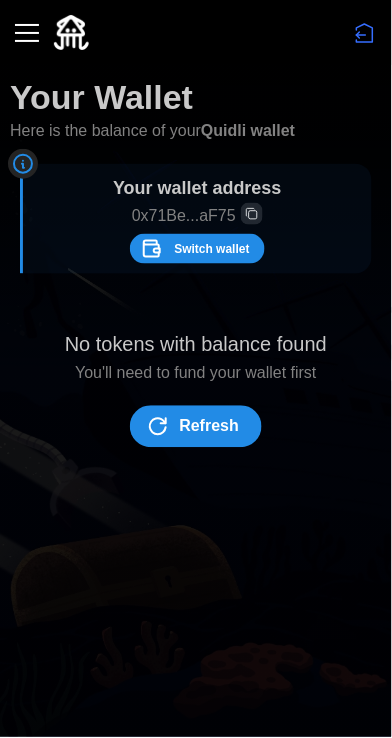 click at bounding box center (27, 33) 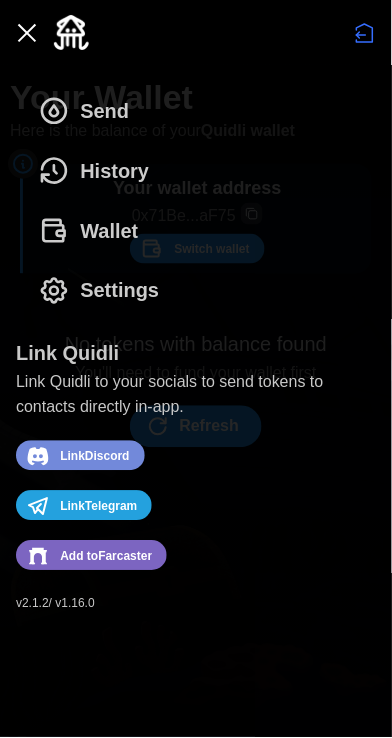 click on "History" at bounding box center [114, 171] 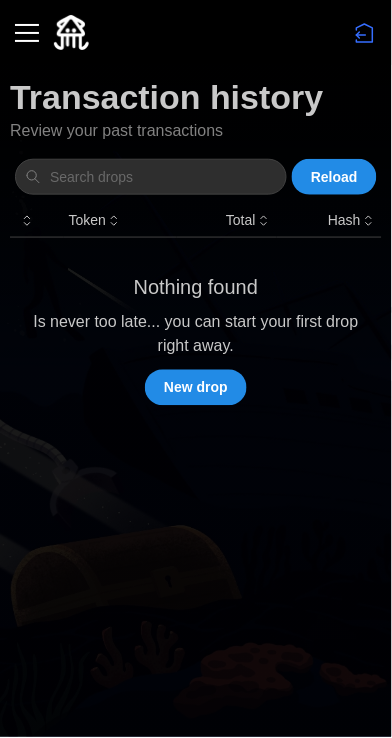 click at bounding box center [27, 33] 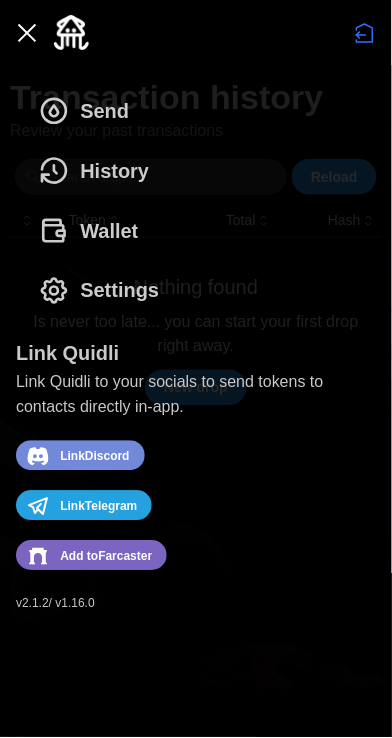 click on "Send" at bounding box center (104, 111) 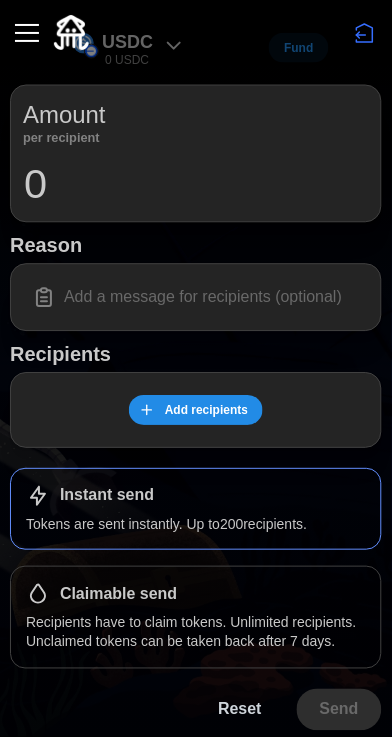 scroll, scrollTop: 0, scrollLeft: 0, axis: both 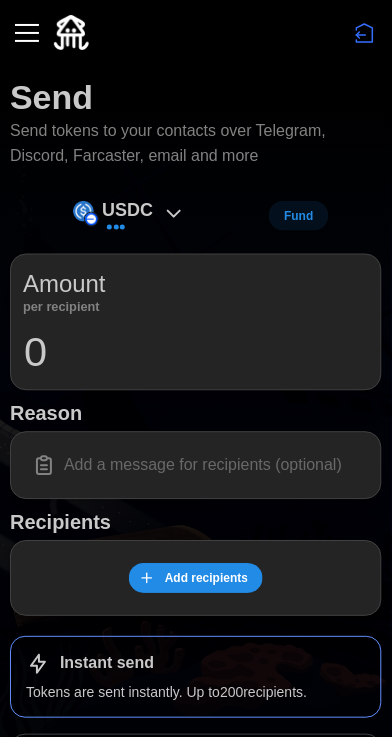 click at bounding box center [27, 33] 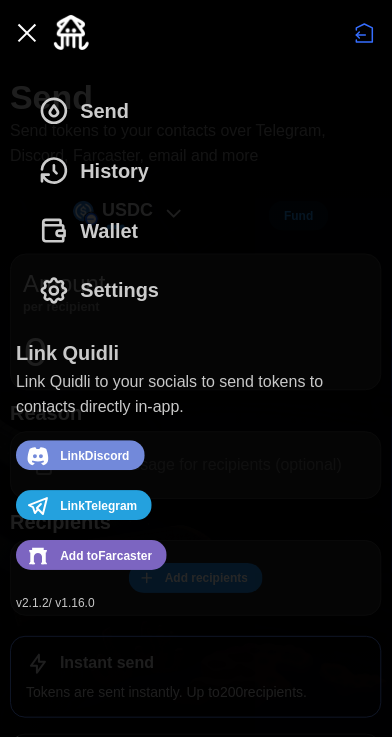 click on "Add to  Farcaster" at bounding box center [106, 557] 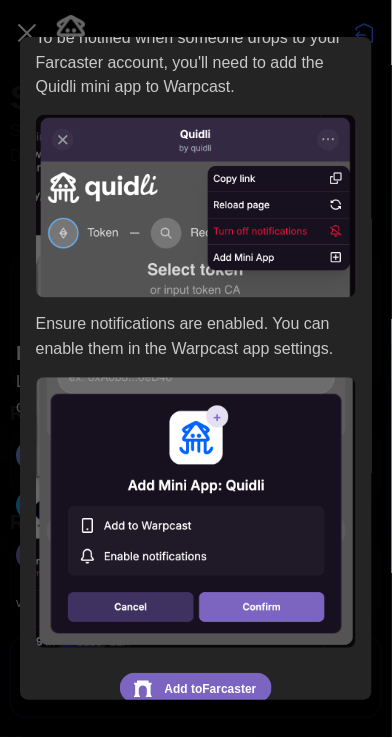 scroll, scrollTop: 0, scrollLeft: 0, axis: both 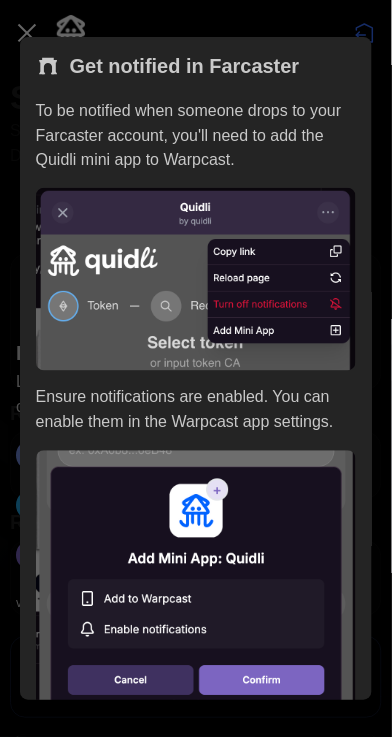 click at bounding box center [196, 369] 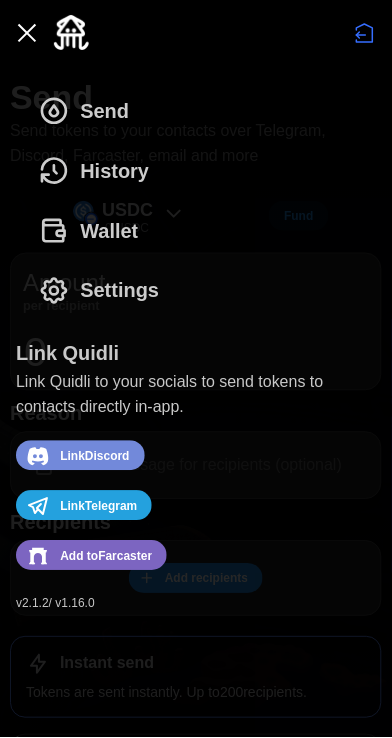 click 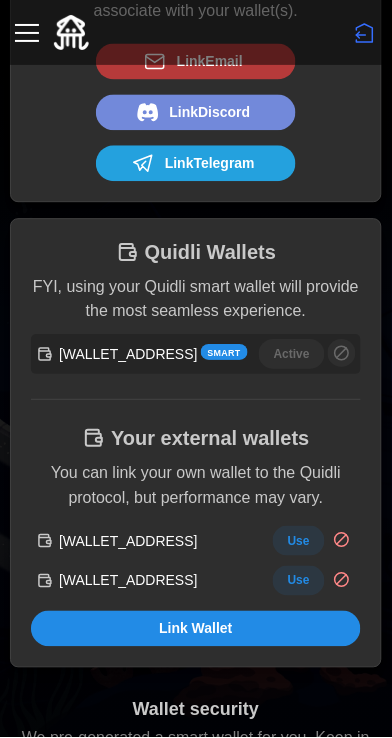 scroll, scrollTop: 288, scrollLeft: 0, axis: vertical 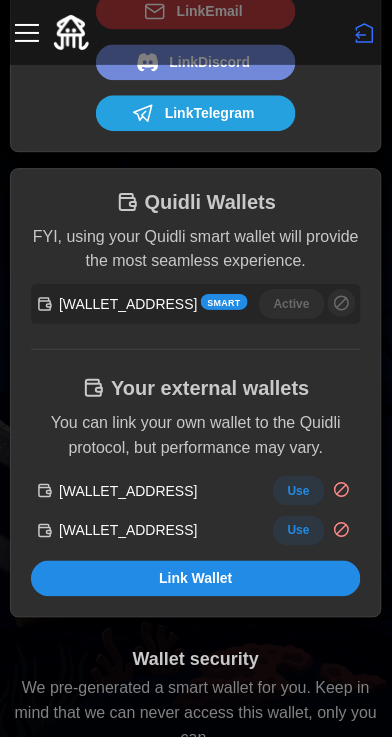 click on "Use" at bounding box center (299, 531) 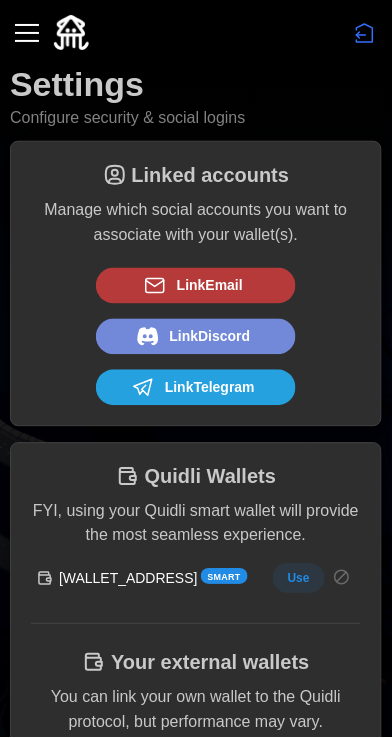 scroll, scrollTop: 0, scrollLeft: 0, axis: both 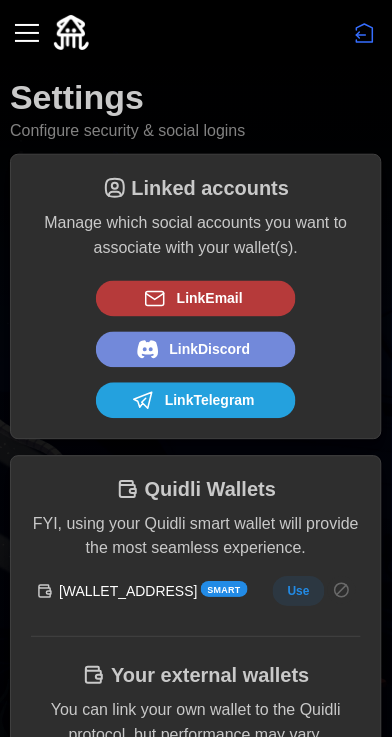 click at bounding box center (27, 33) 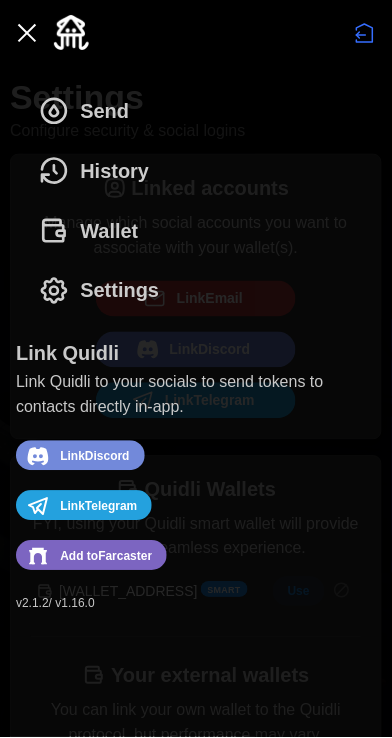 click on "Wallet" at bounding box center (109, 231) 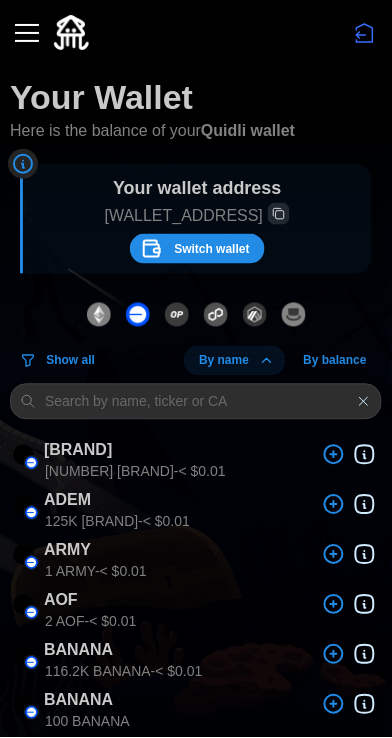 click on "By balance" at bounding box center (335, 361) 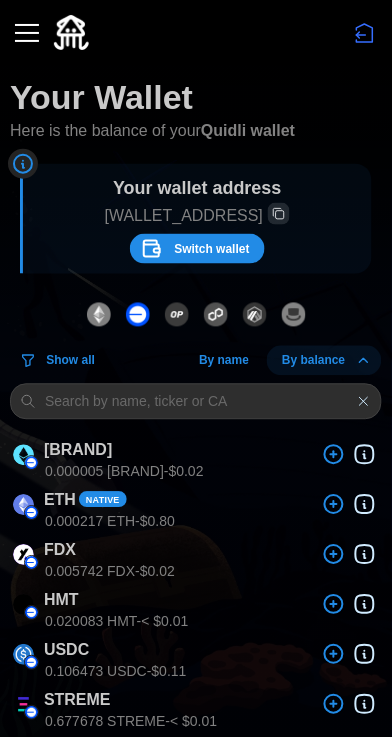 click on "By name" at bounding box center (224, 361) 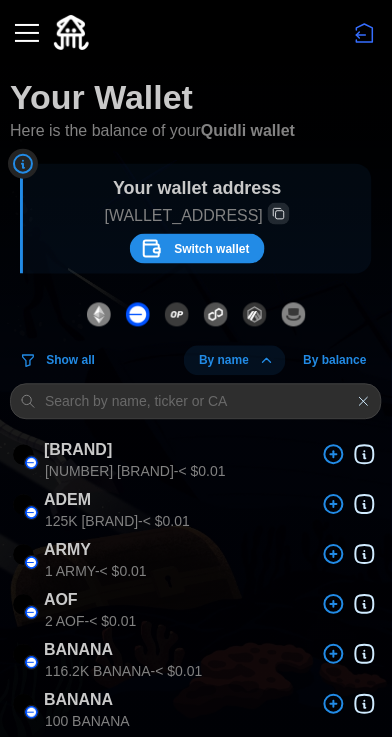 click at bounding box center (177, 315) 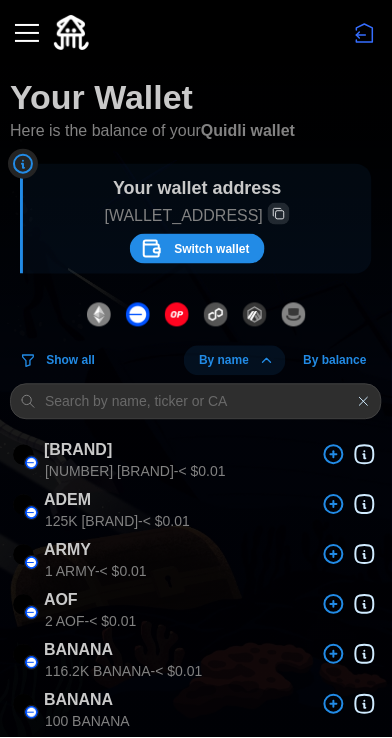 click at bounding box center [255, 315] 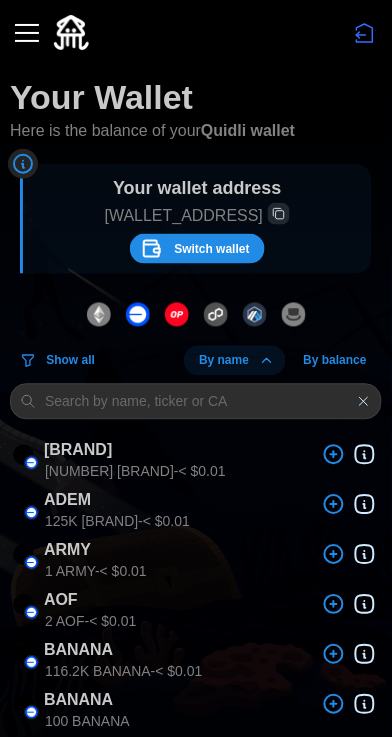 click at bounding box center [216, 315] 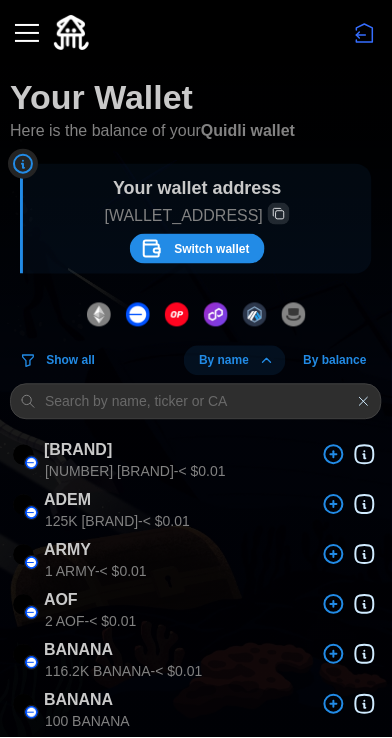 click at bounding box center [177, 315] 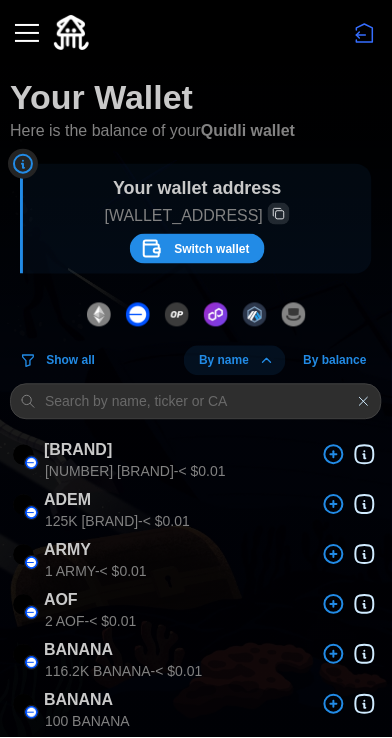 click at bounding box center (216, 315) 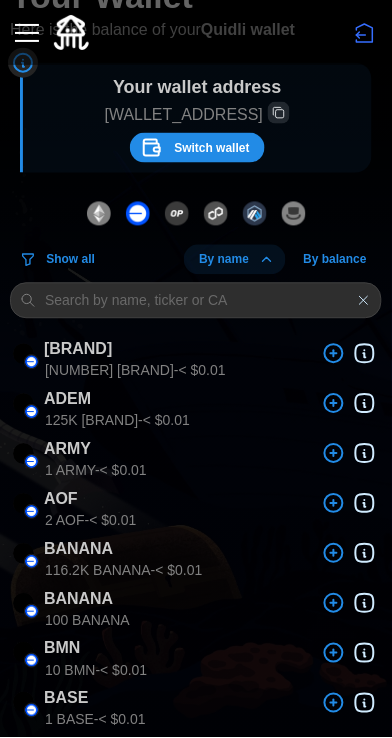 scroll, scrollTop: 0, scrollLeft: 0, axis: both 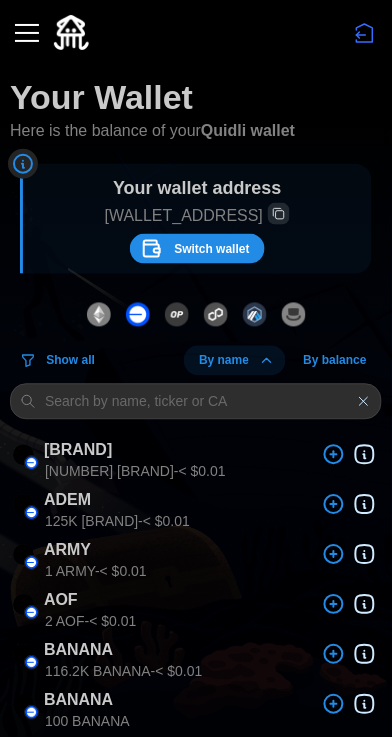 click at bounding box center (27, 33) 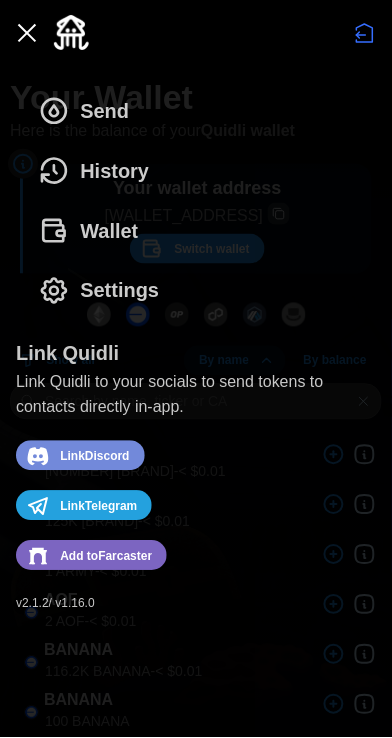 click on "Wallet" at bounding box center (109, 231) 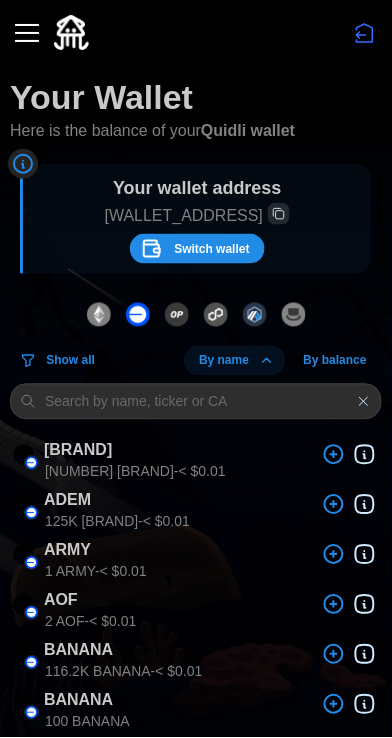 click on "Switch wallet" at bounding box center (211, 249) 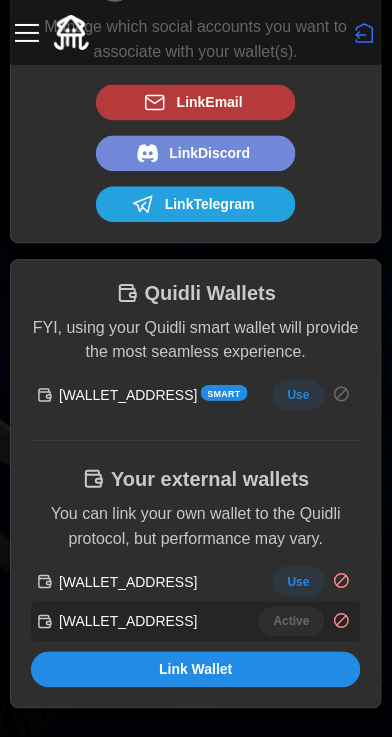scroll, scrollTop: 197, scrollLeft: 0, axis: vertical 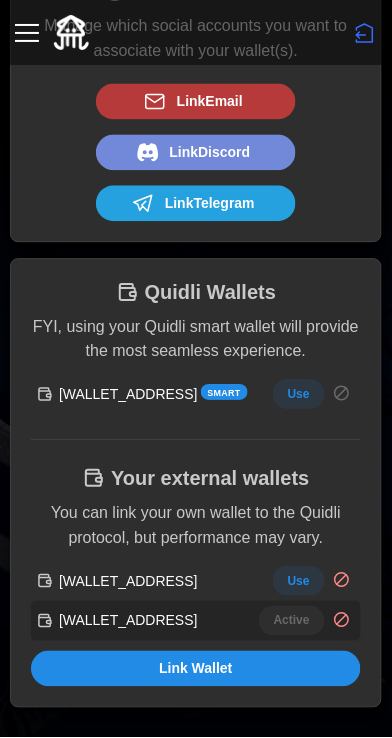 click on "Use" at bounding box center (299, 582) 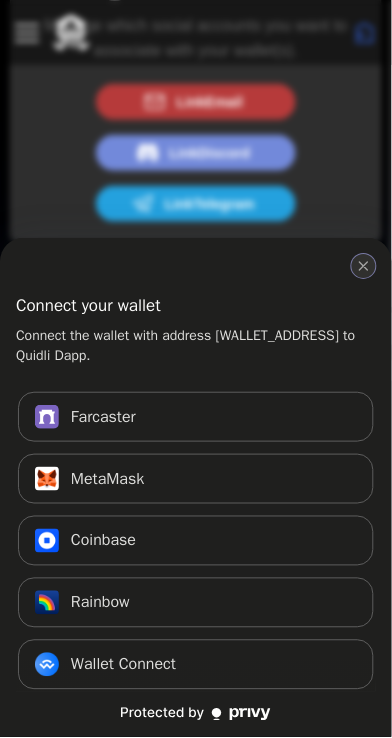click 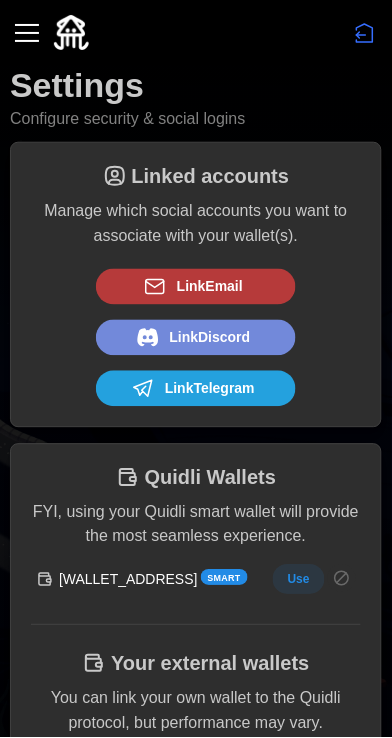 scroll, scrollTop: 0, scrollLeft: 0, axis: both 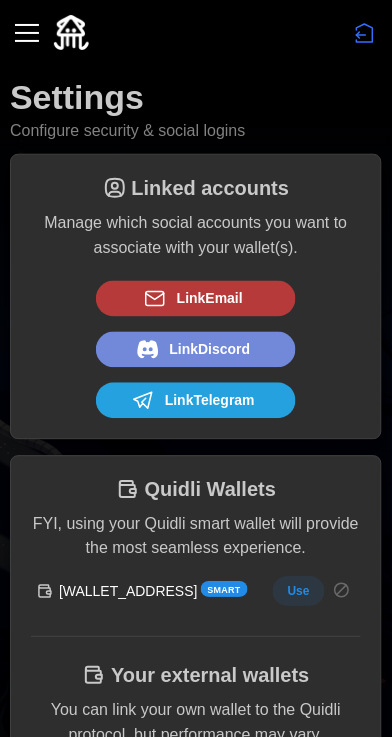 click at bounding box center (27, 33) 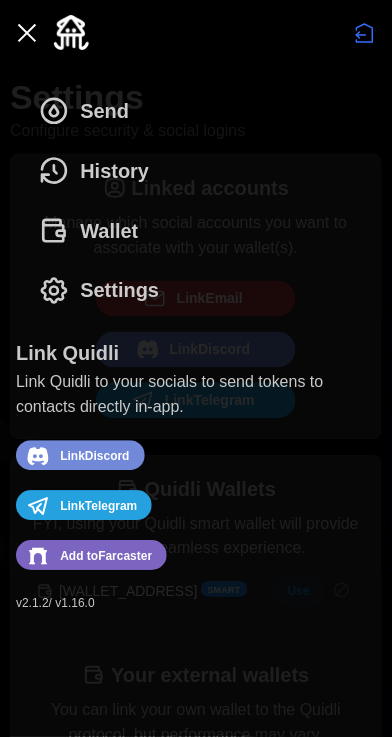 click on "Wallet" at bounding box center [109, 231] 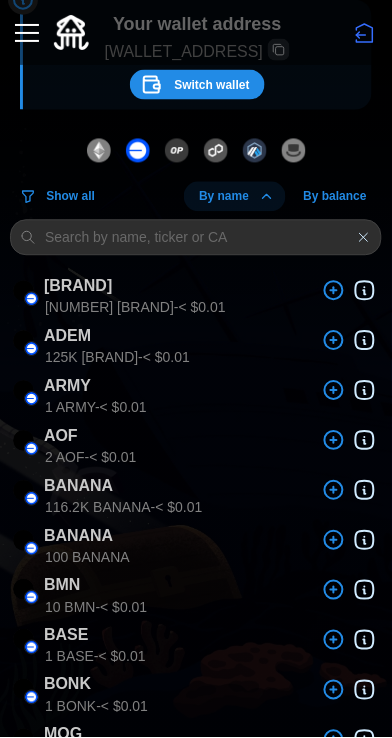 scroll, scrollTop: 162, scrollLeft: 0, axis: vertical 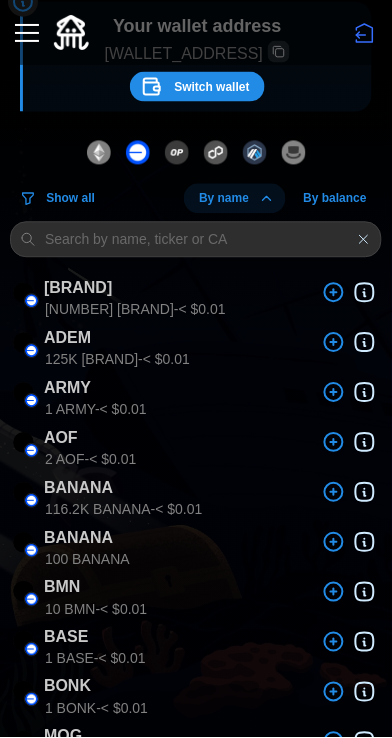 click on "116.2K BANANA  -  < $0.01" at bounding box center (124, 510) 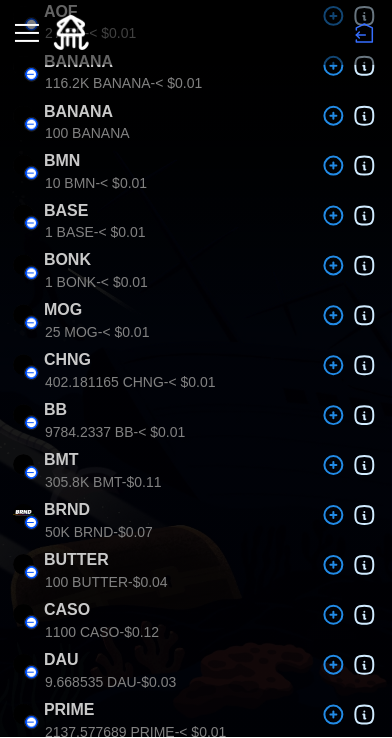 scroll, scrollTop: 610, scrollLeft: 0, axis: vertical 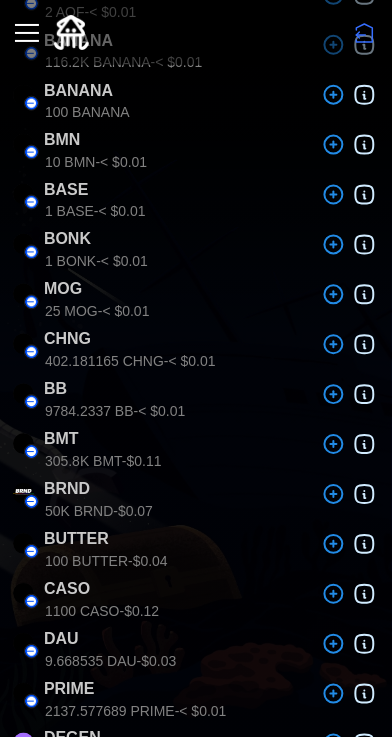 click 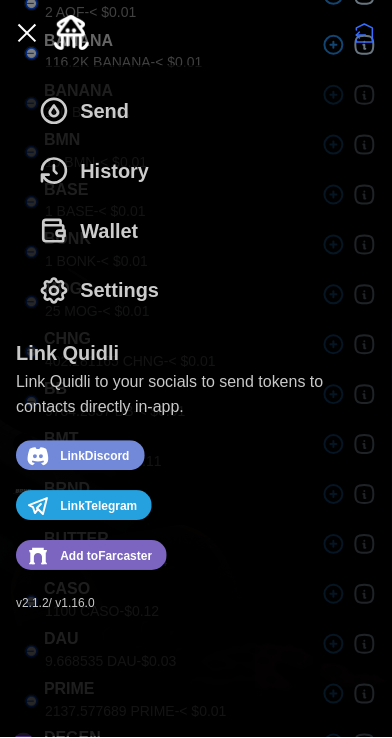 click on "History" at bounding box center [114, 171] 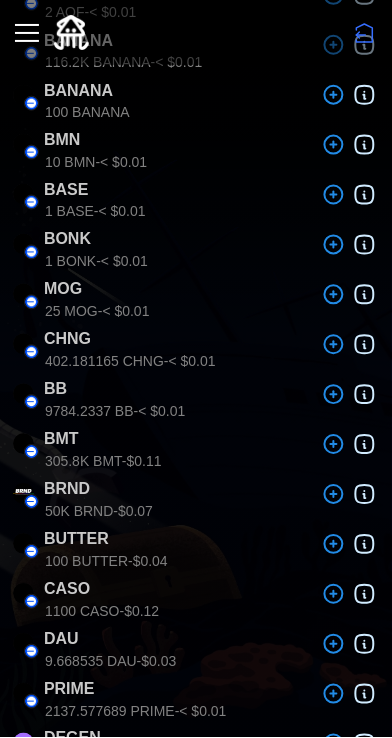 scroll, scrollTop: 0, scrollLeft: 0, axis: both 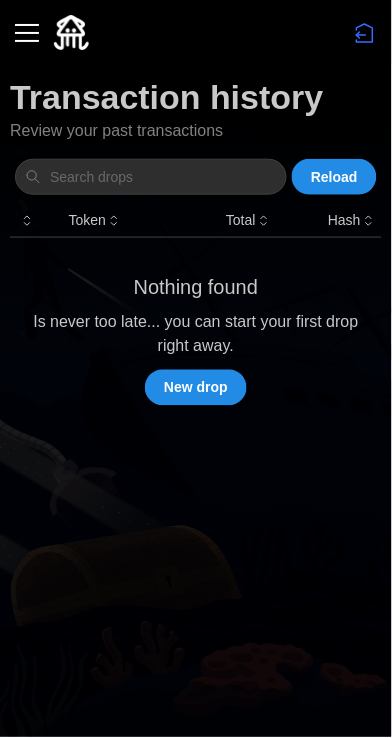 click on "New drop" at bounding box center (196, 388) 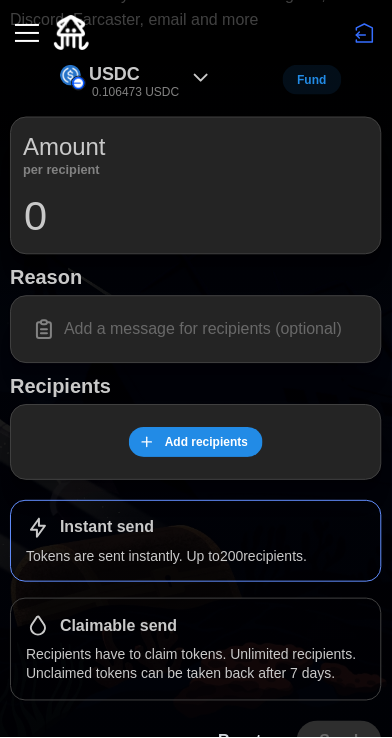 scroll, scrollTop: 0, scrollLeft: 0, axis: both 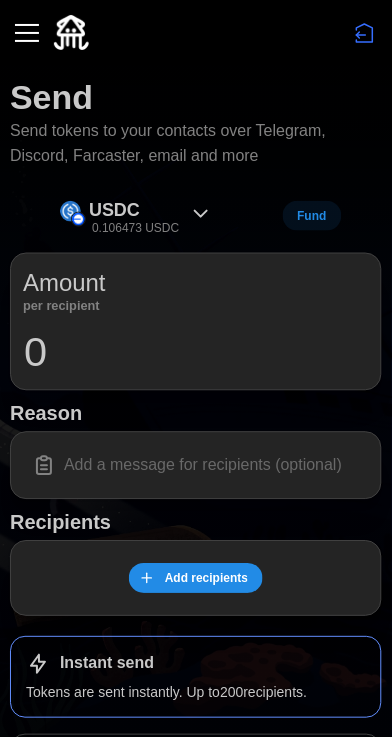 click at bounding box center (27, 33) 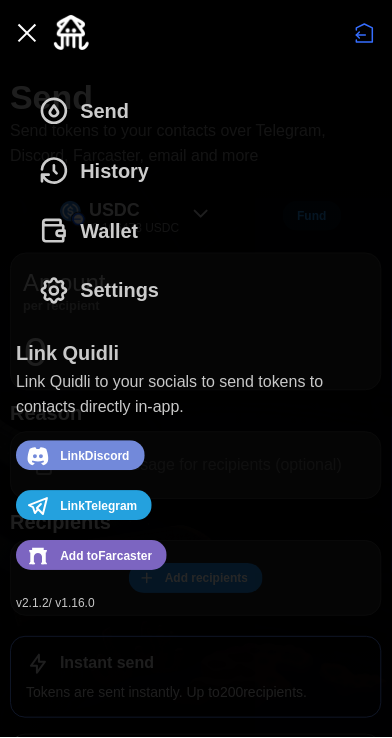 scroll, scrollTop: 1, scrollLeft: 0, axis: vertical 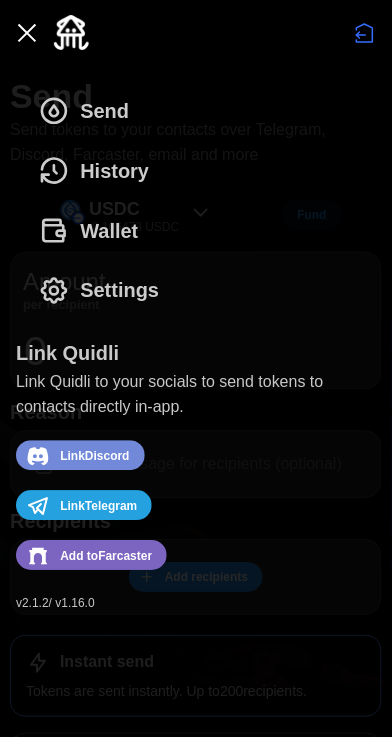 click on "Wallet" at bounding box center [88, 231] 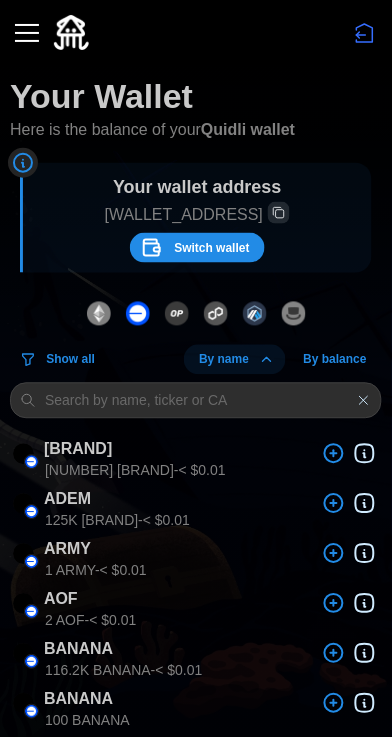 scroll, scrollTop: 0, scrollLeft: 0, axis: both 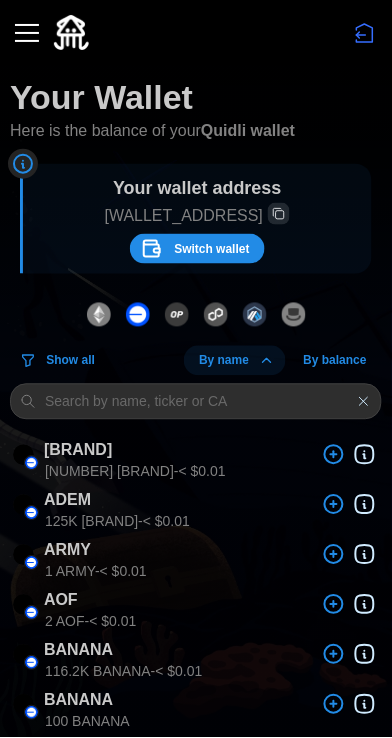 click at bounding box center (27, 33) 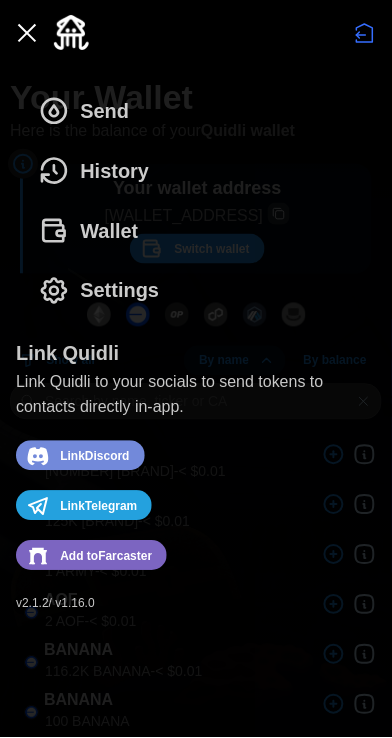 click 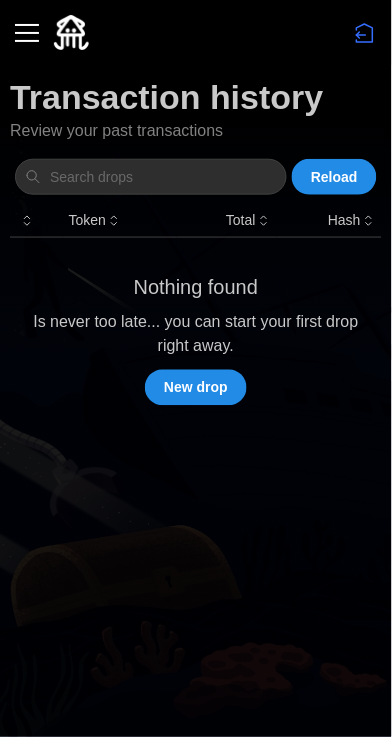 click at bounding box center (27, 33) 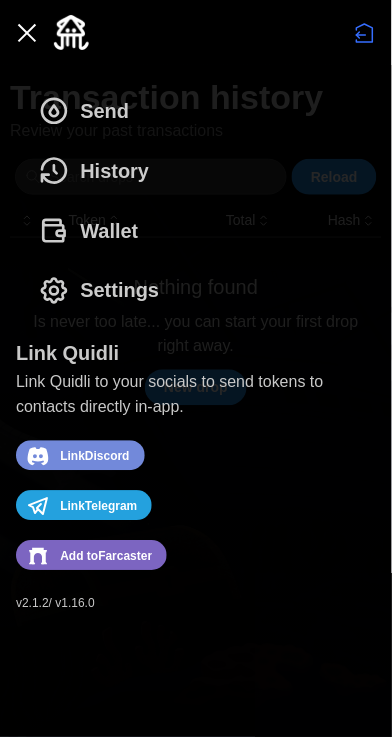 click at bounding box center [27, 33] 